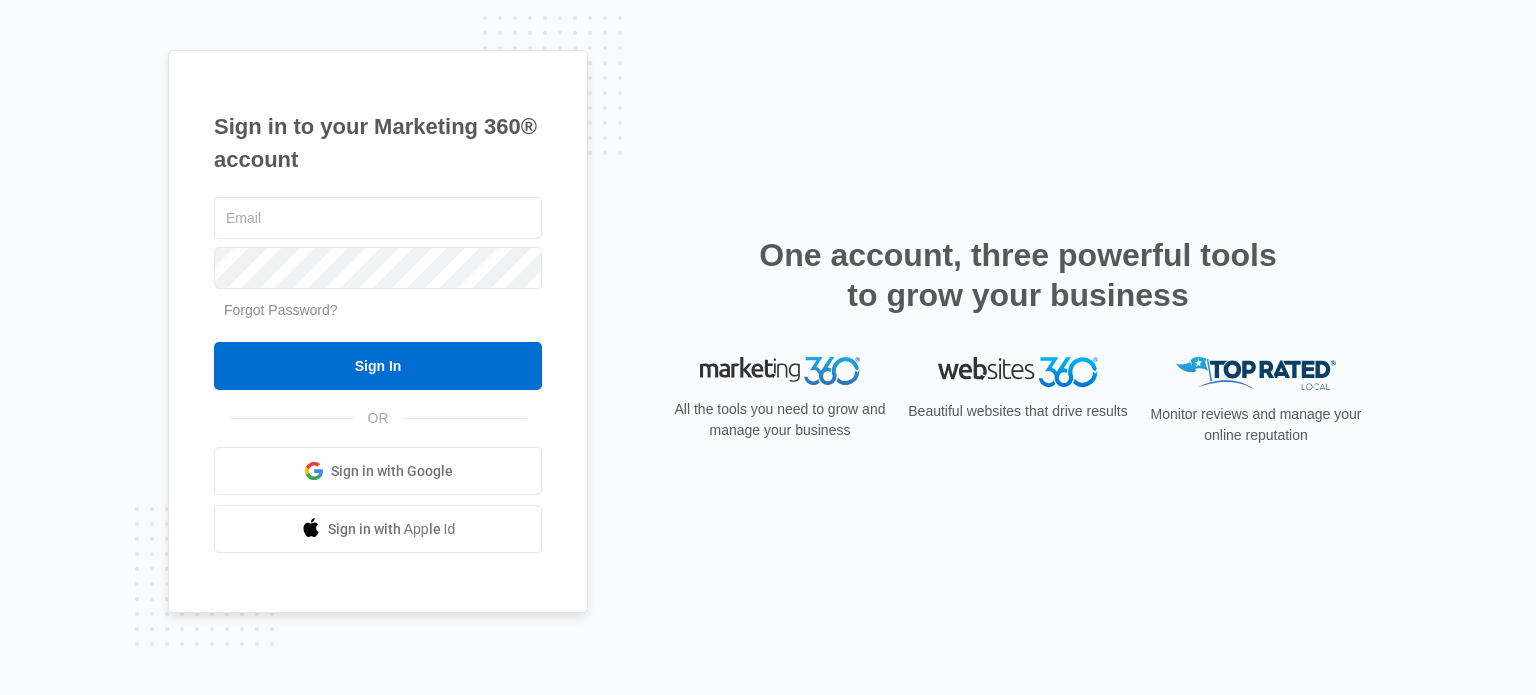 scroll, scrollTop: 0, scrollLeft: 0, axis: both 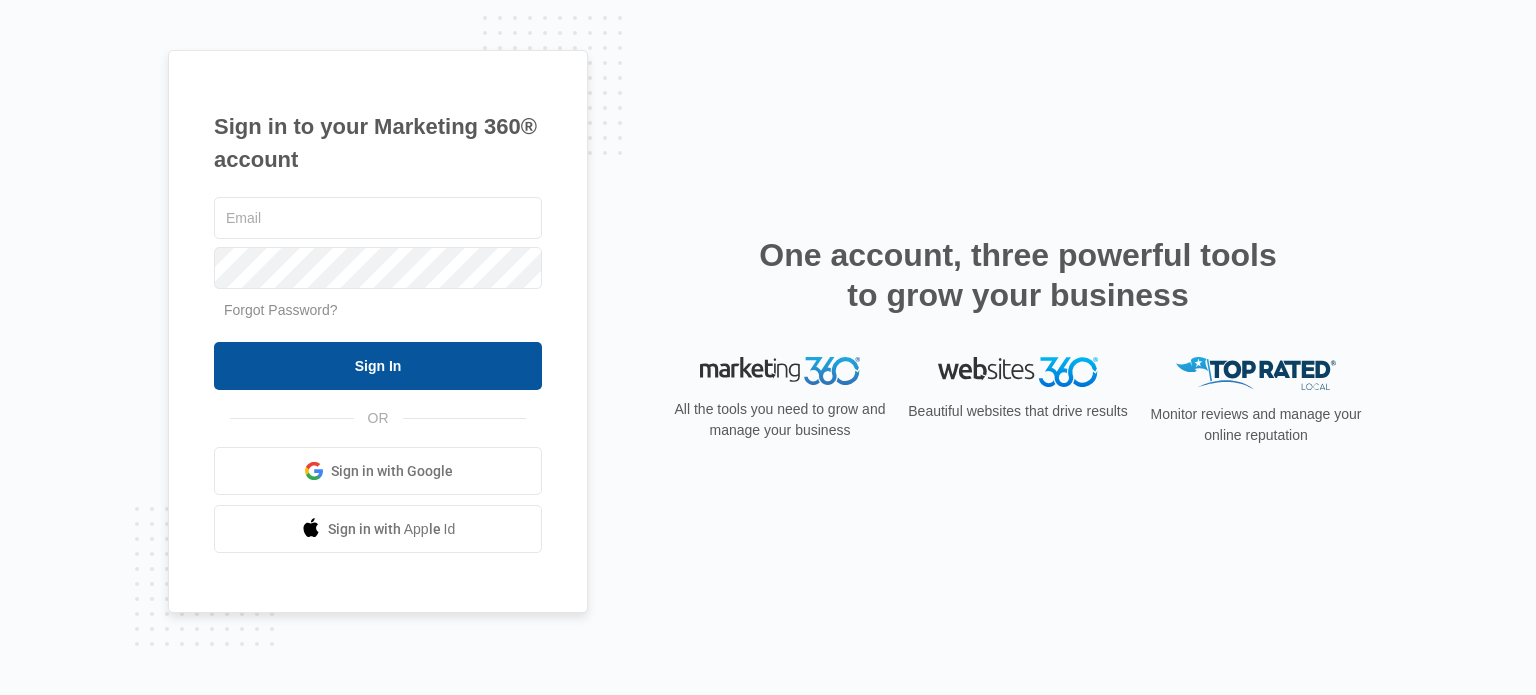 type on "[EMAIL]" 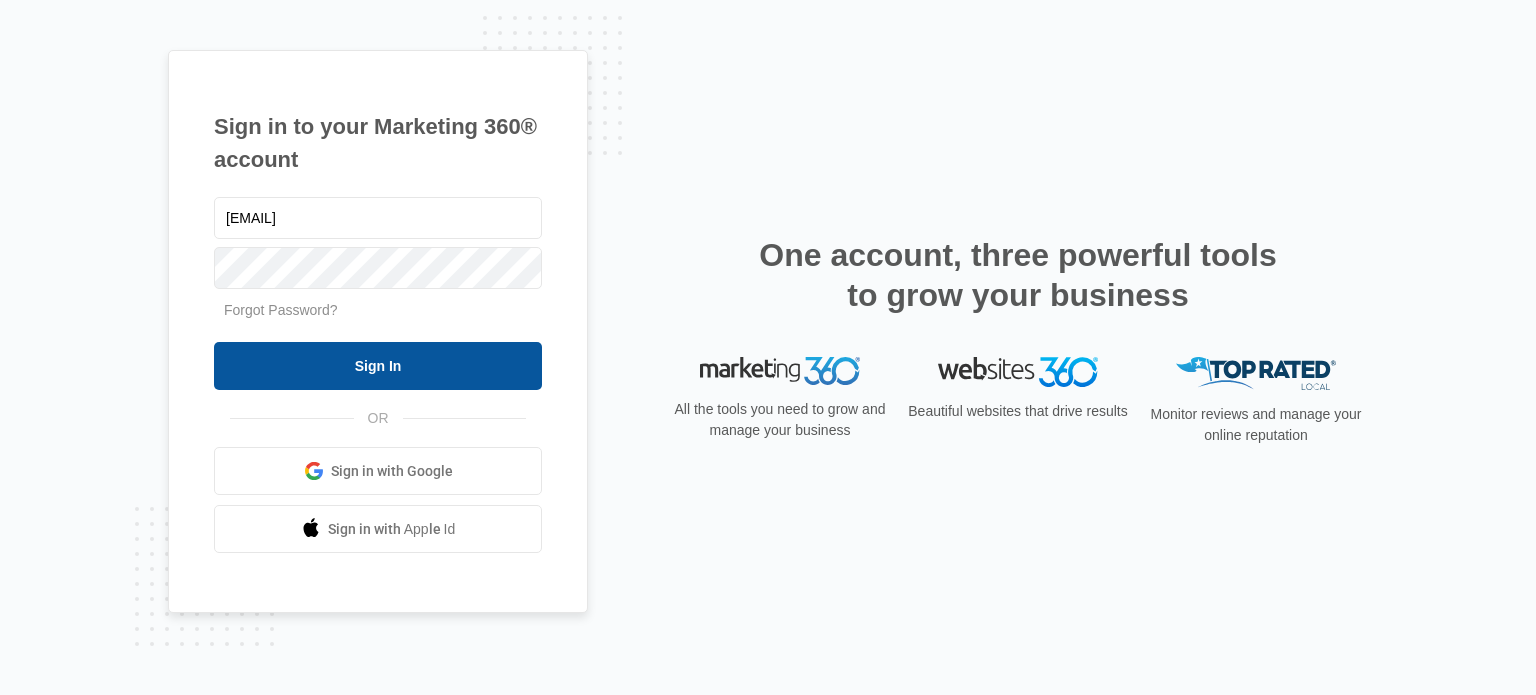 click on "Sign In" at bounding box center (378, 366) 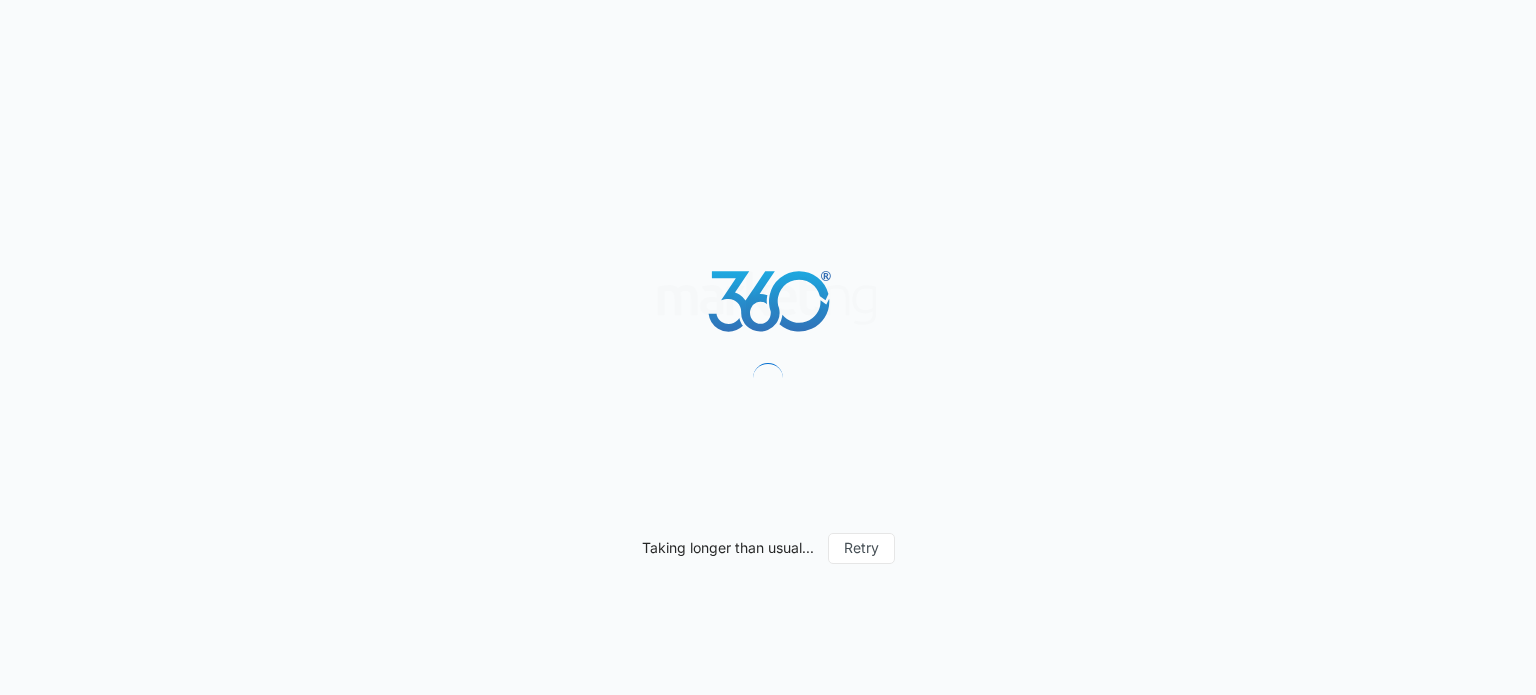 scroll, scrollTop: 0, scrollLeft: 0, axis: both 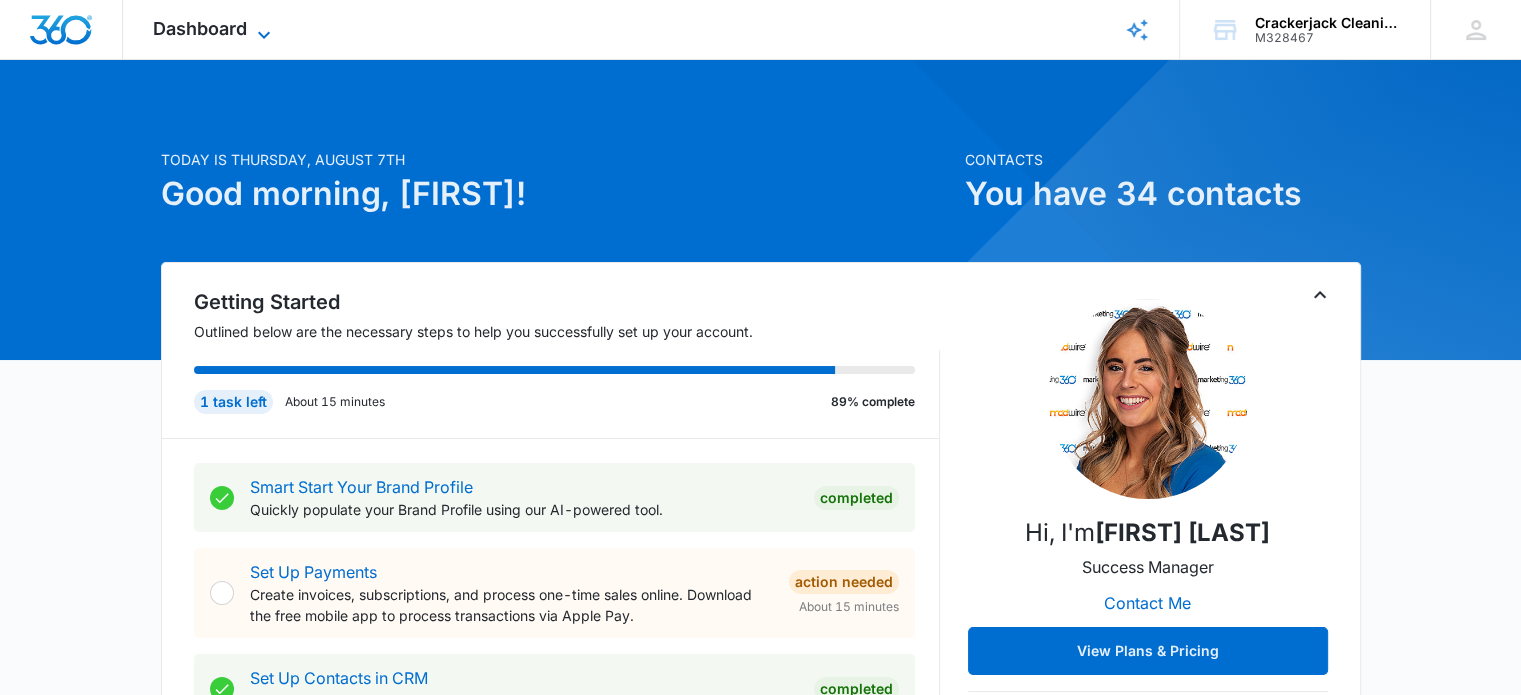 click on "Dashboard" at bounding box center [200, 28] 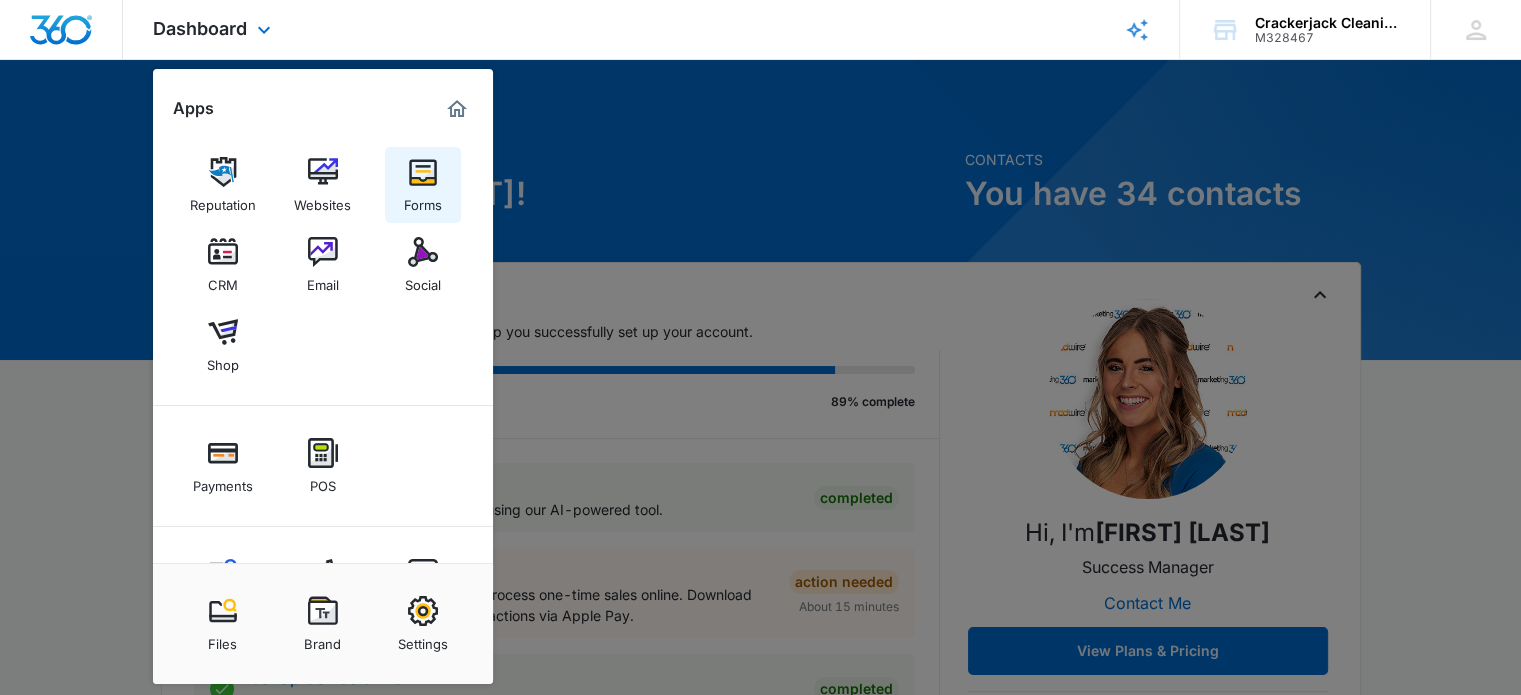 click at bounding box center [423, 172] 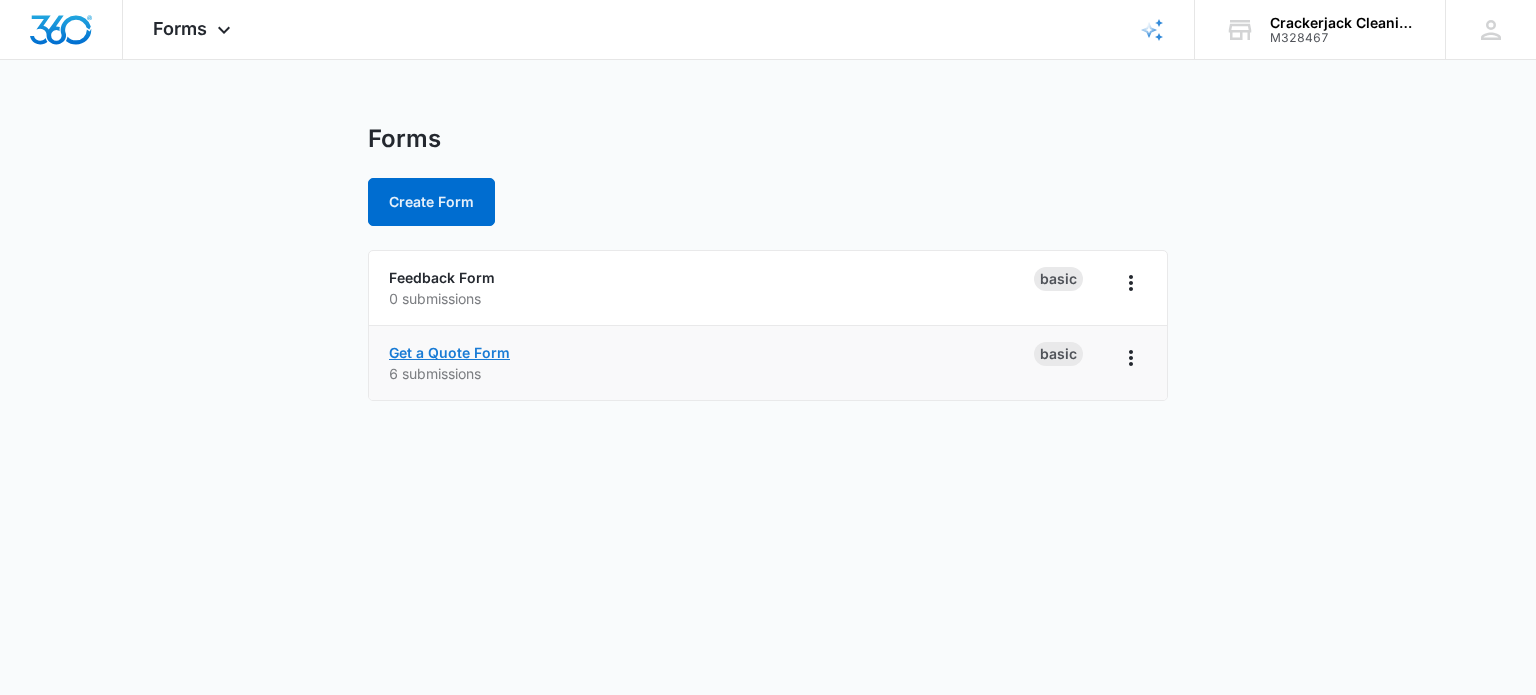 click on "Get a Quote Form" at bounding box center (449, 352) 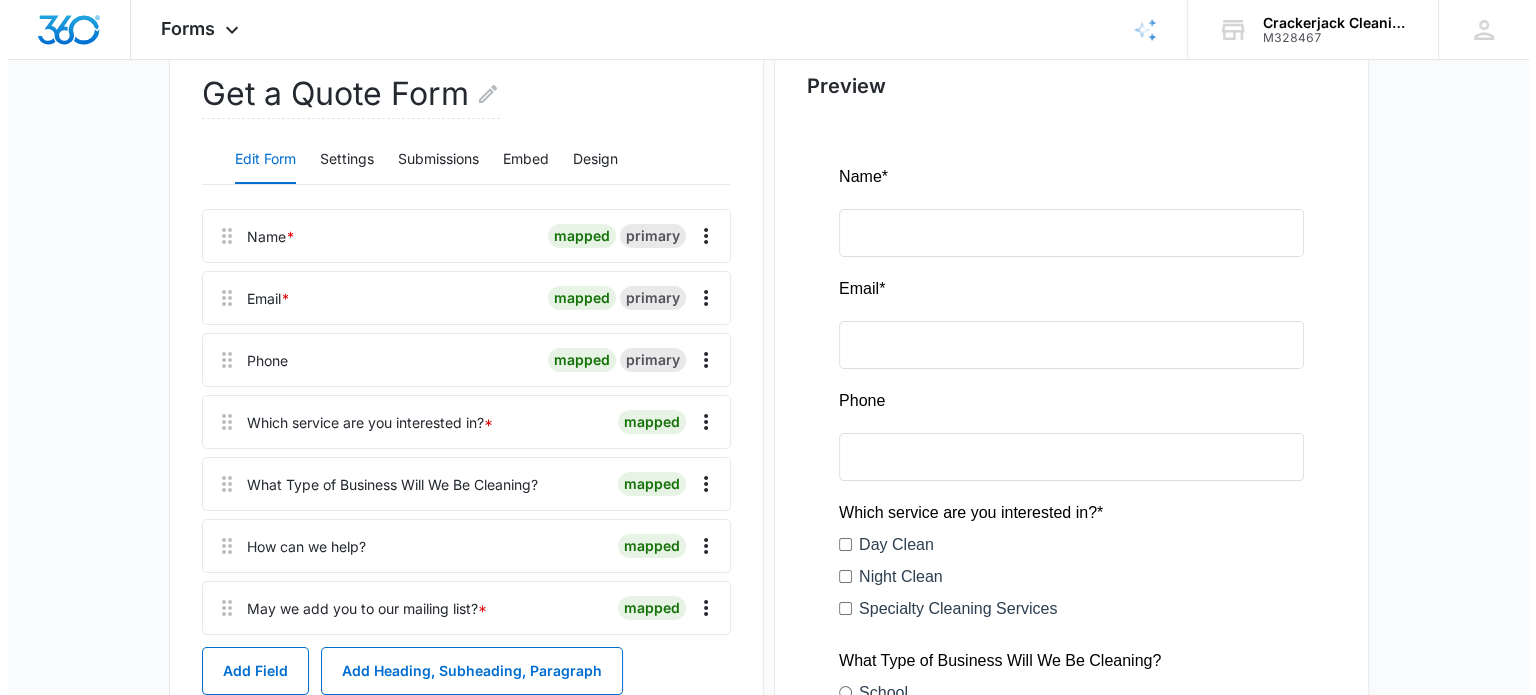scroll, scrollTop: 0, scrollLeft: 0, axis: both 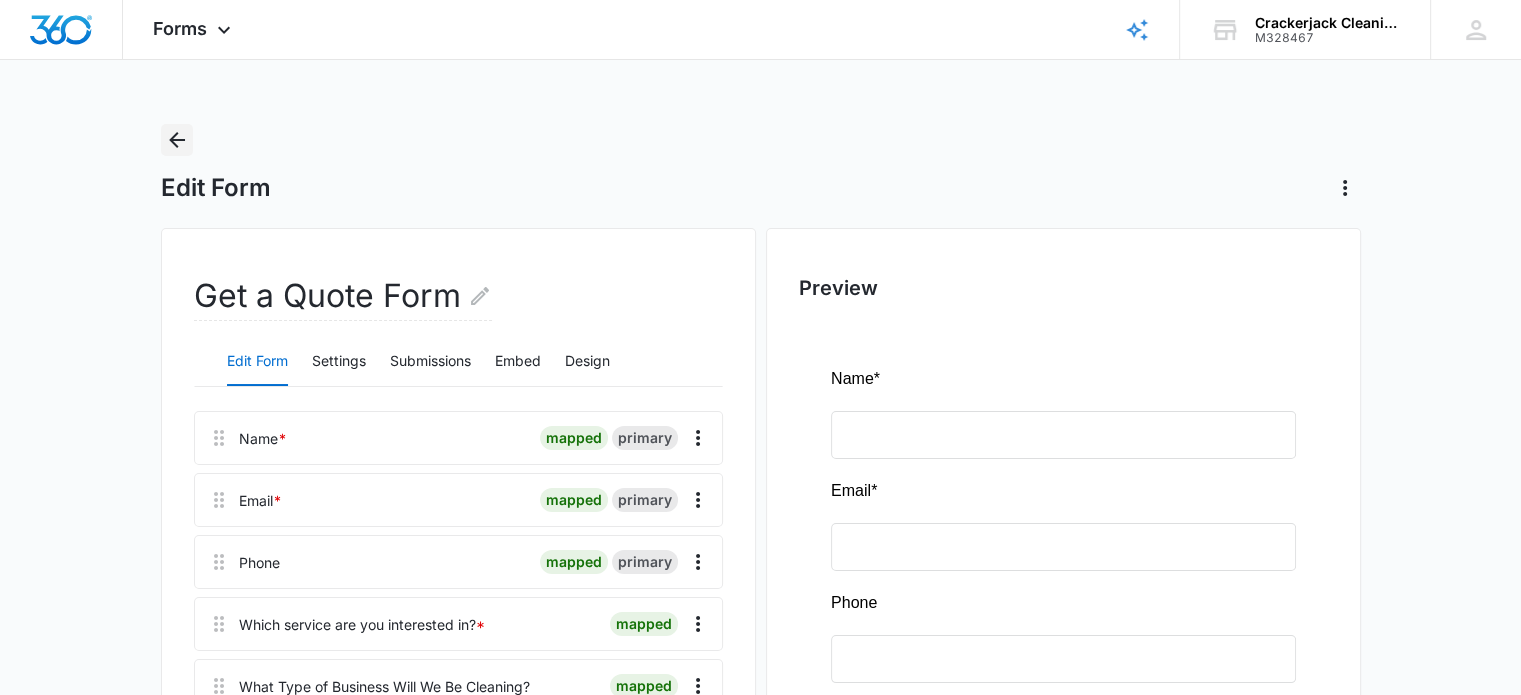 click 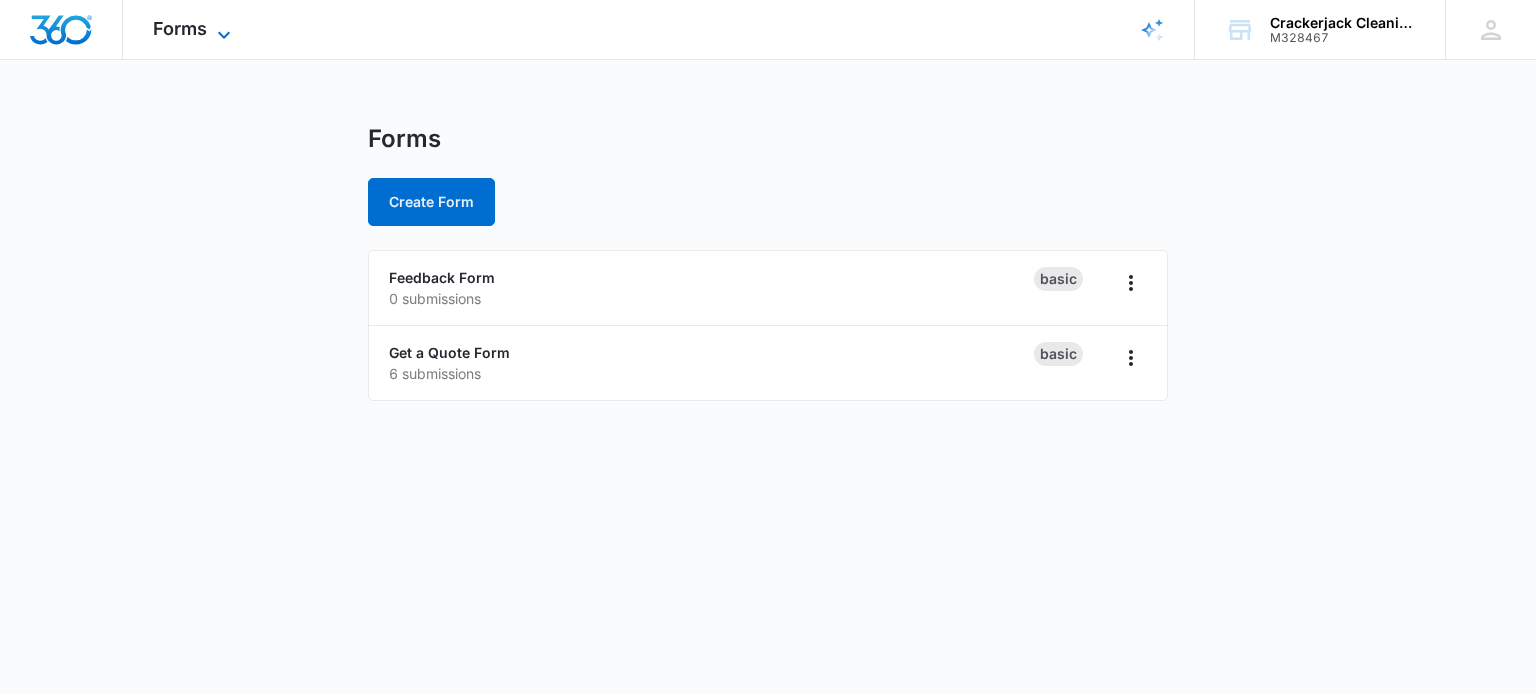 click on "Forms" at bounding box center (180, 28) 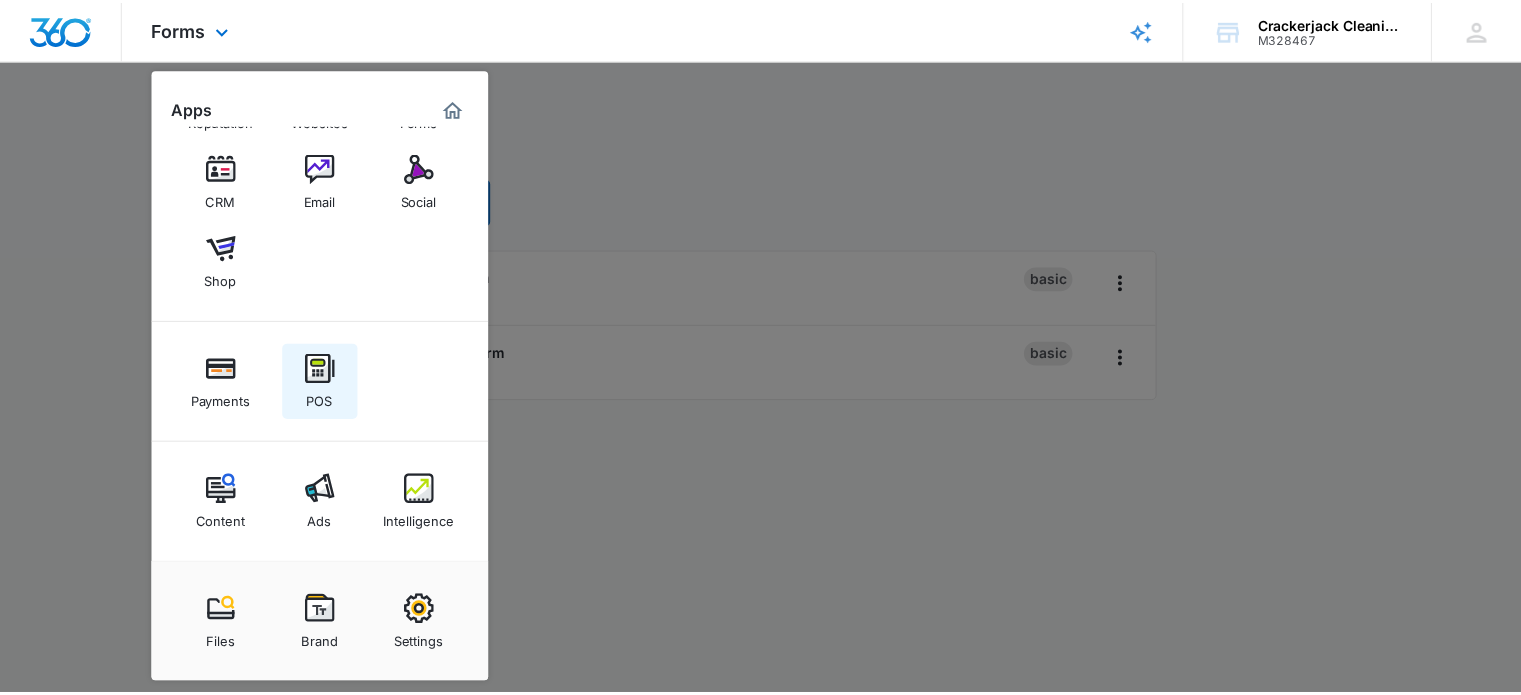 scroll, scrollTop: 0, scrollLeft: 0, axis: both 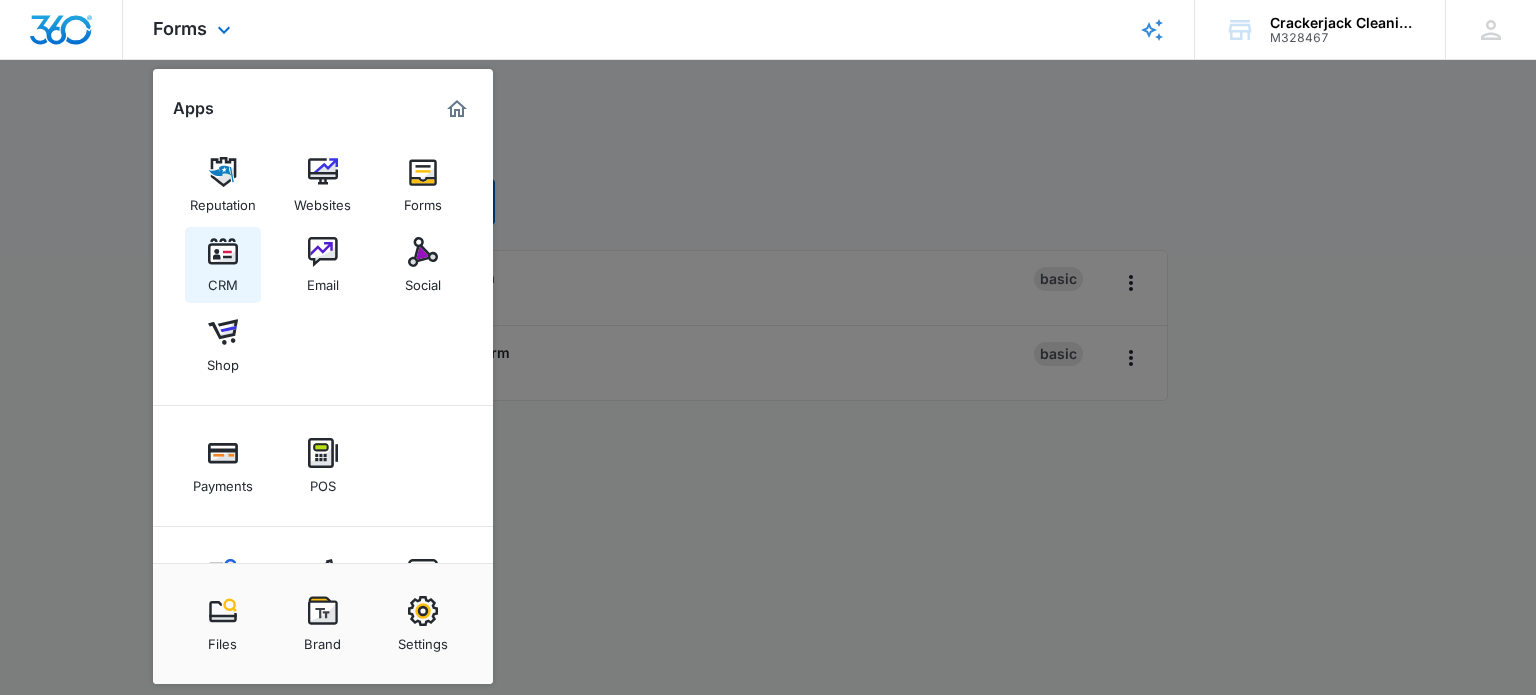 click at bounding box center (223, 252) 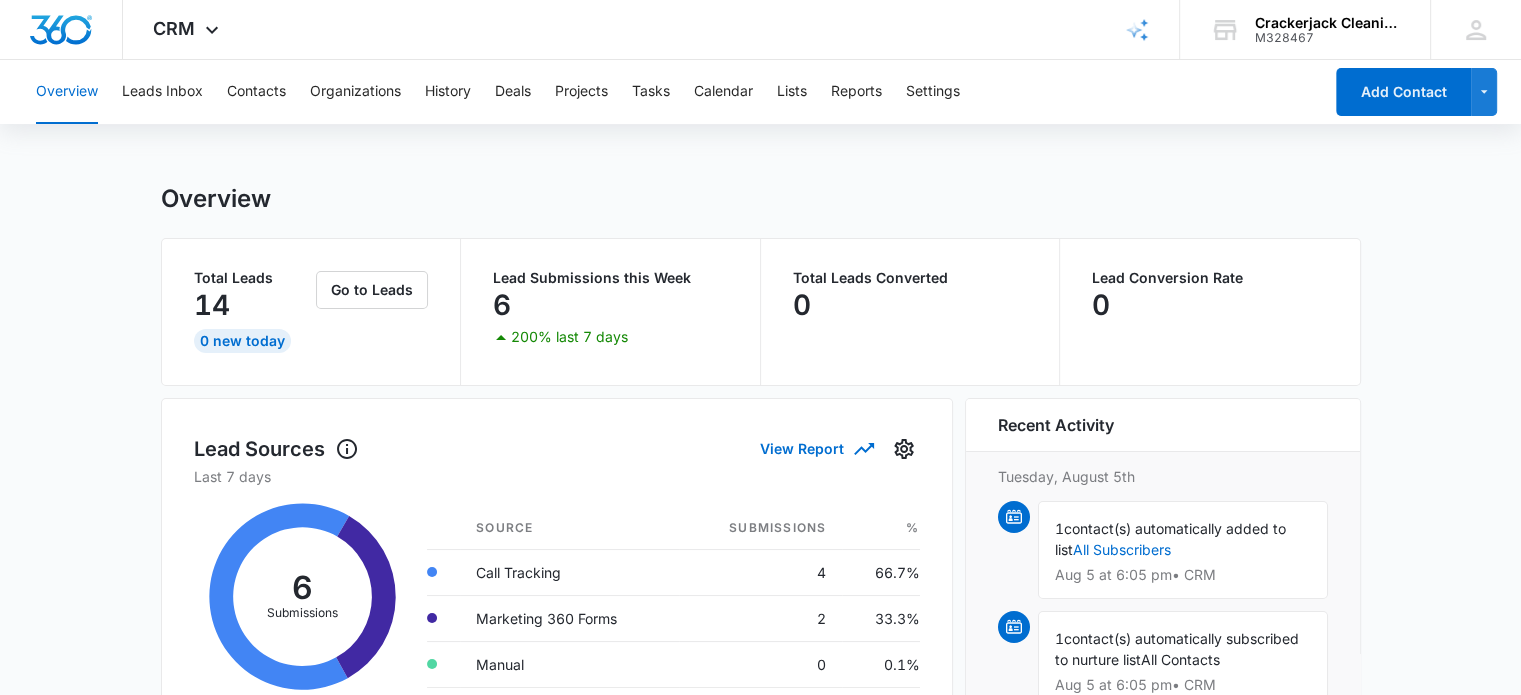 scroll, scrollTop: 0, scrollLeft: 0, axis: both 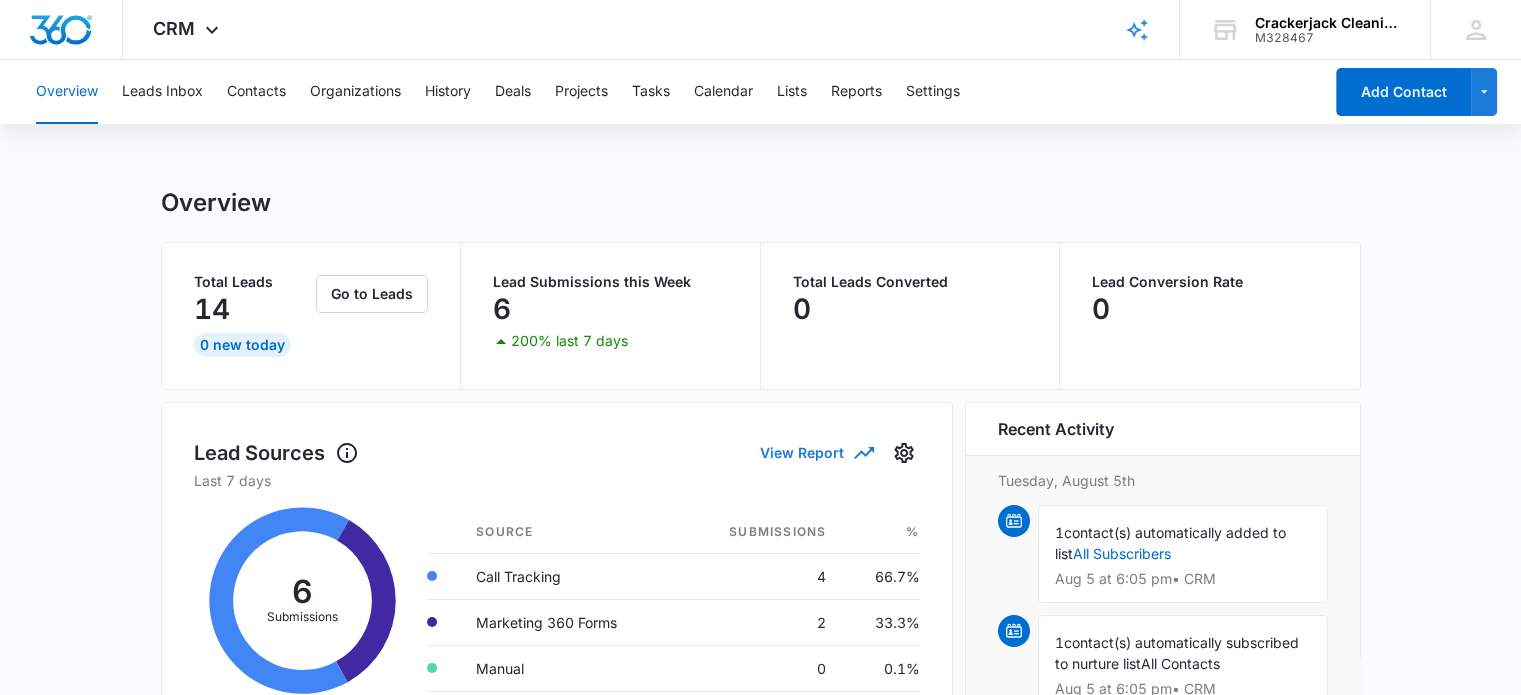 click on "View Report" at bounding box center [816, 452] 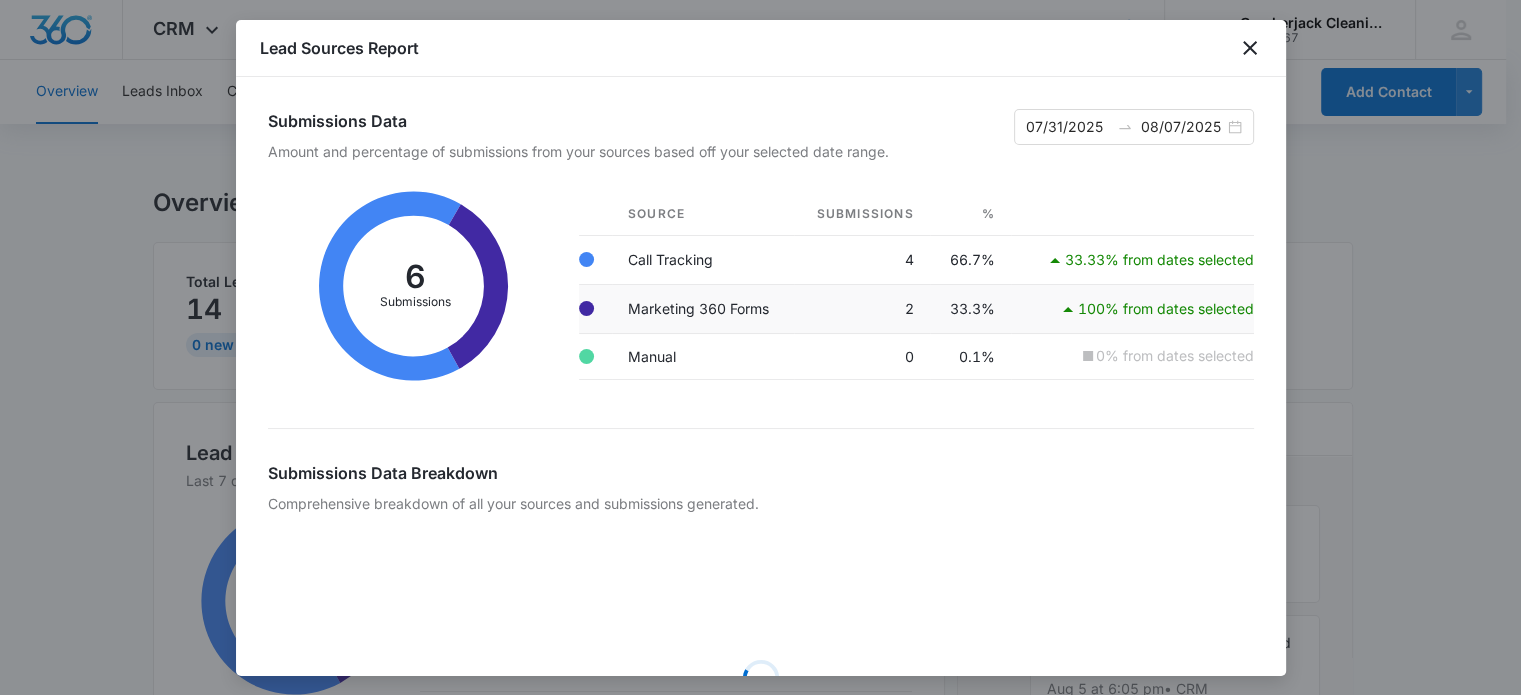 click on "Marketing 360 Forms" at bounding box center [703, 308] 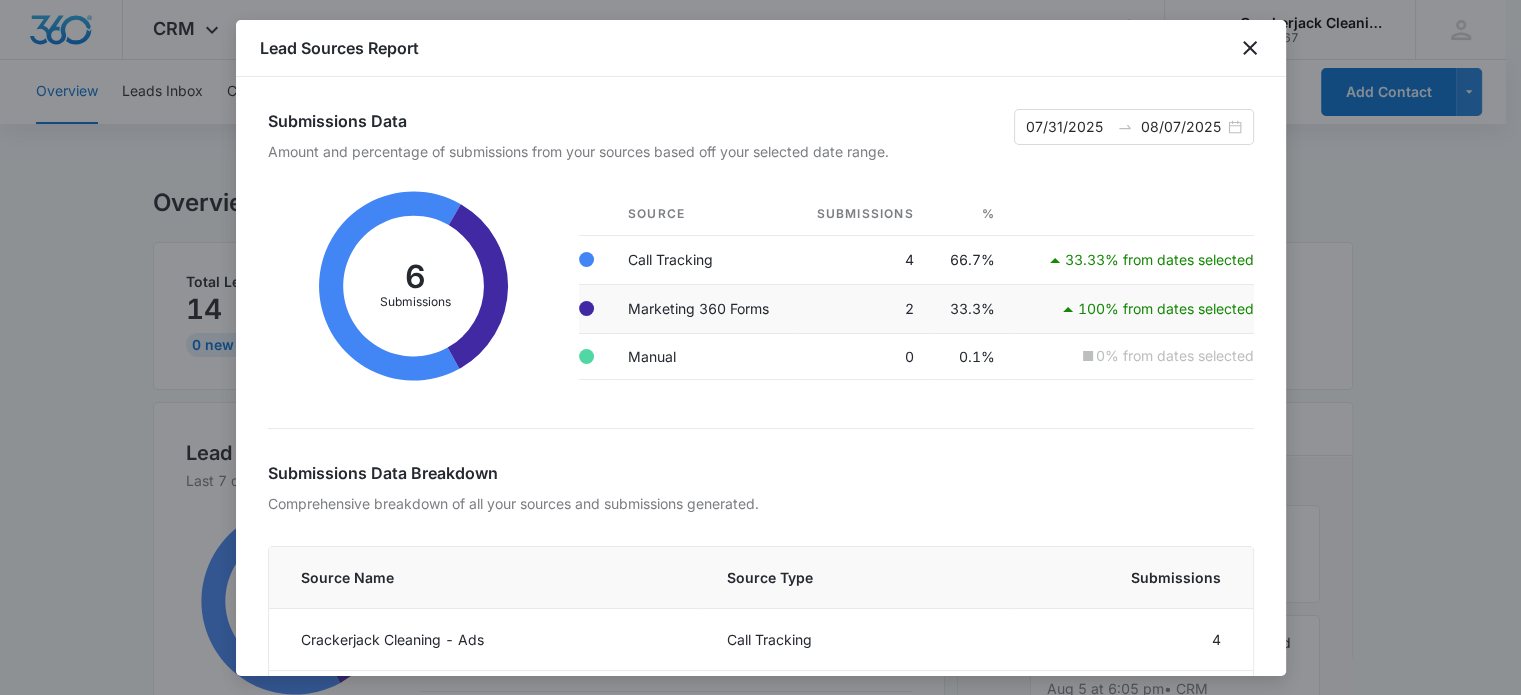 click on "Marketing 360 Forms" at bounding box center (703, 308) 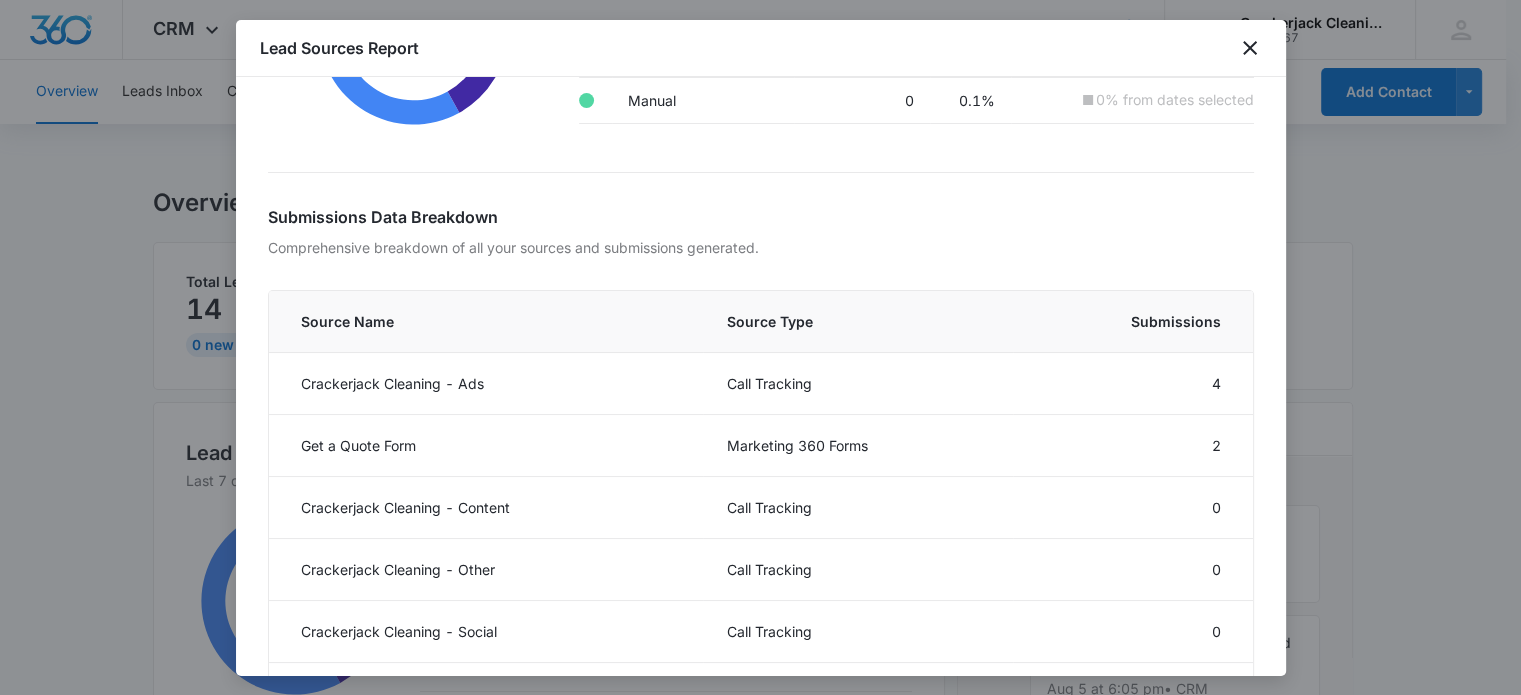 scroll, scrollTop: 300, scrollLeft: 0, axis: vertical 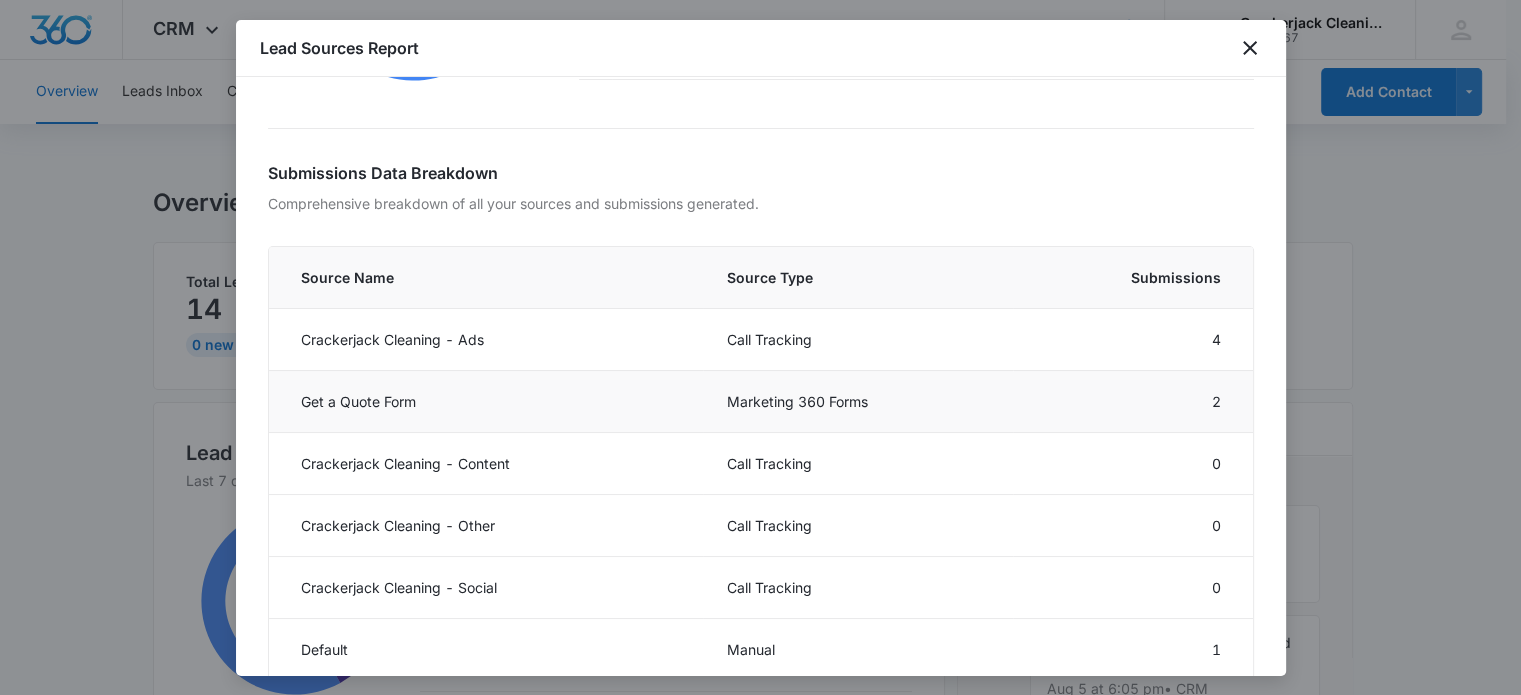 click on "Marketing 360 Forms" at bounding box center [858, 402] 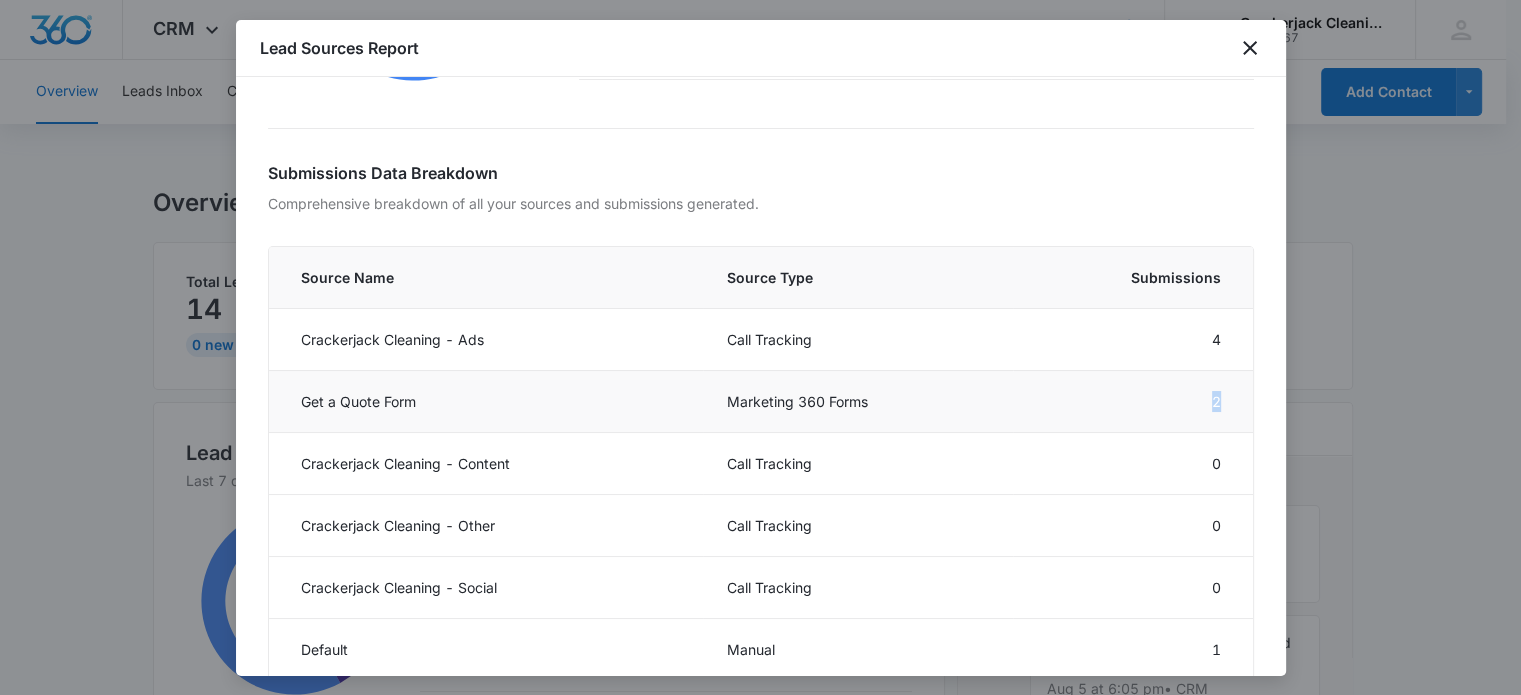 click on "2" at bounding box center [1132, 402] 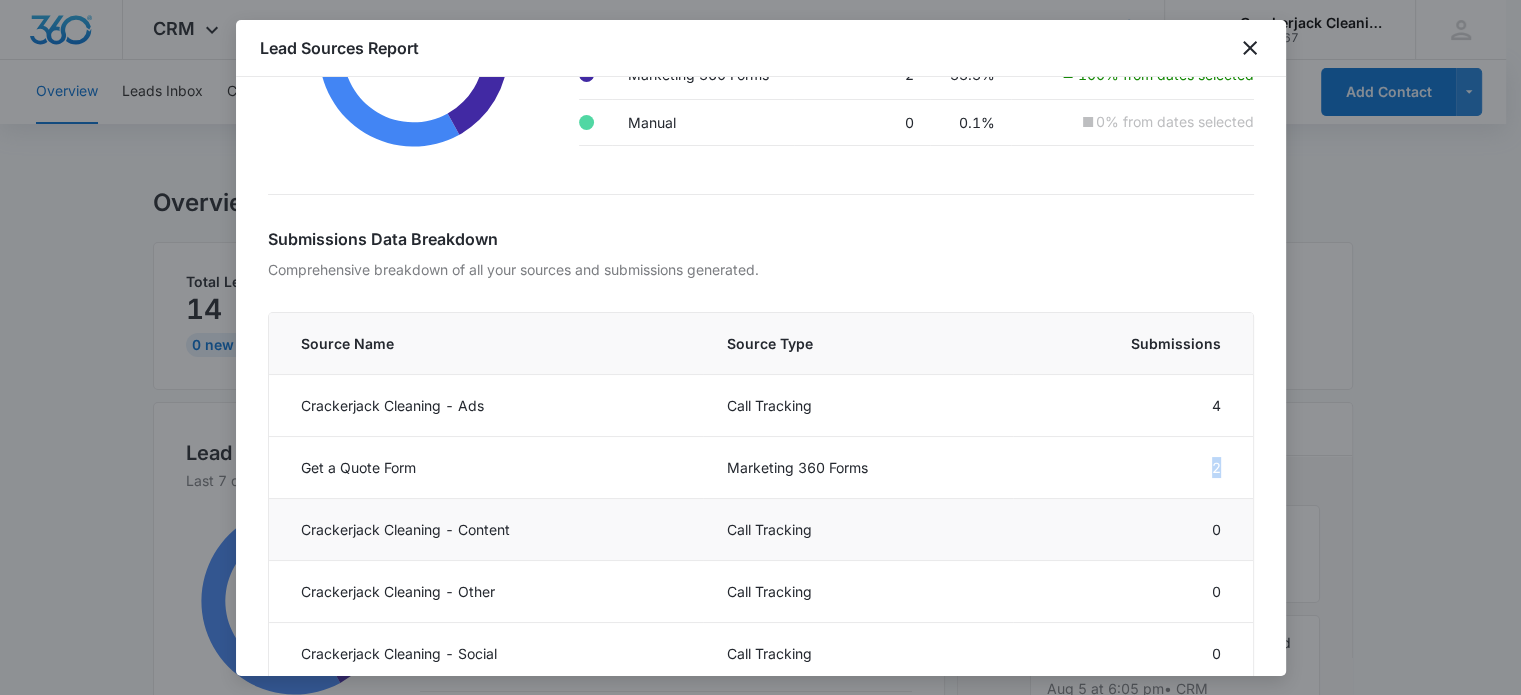 scroll, scrollTop: 0, scrollLeft: 0, axis: both 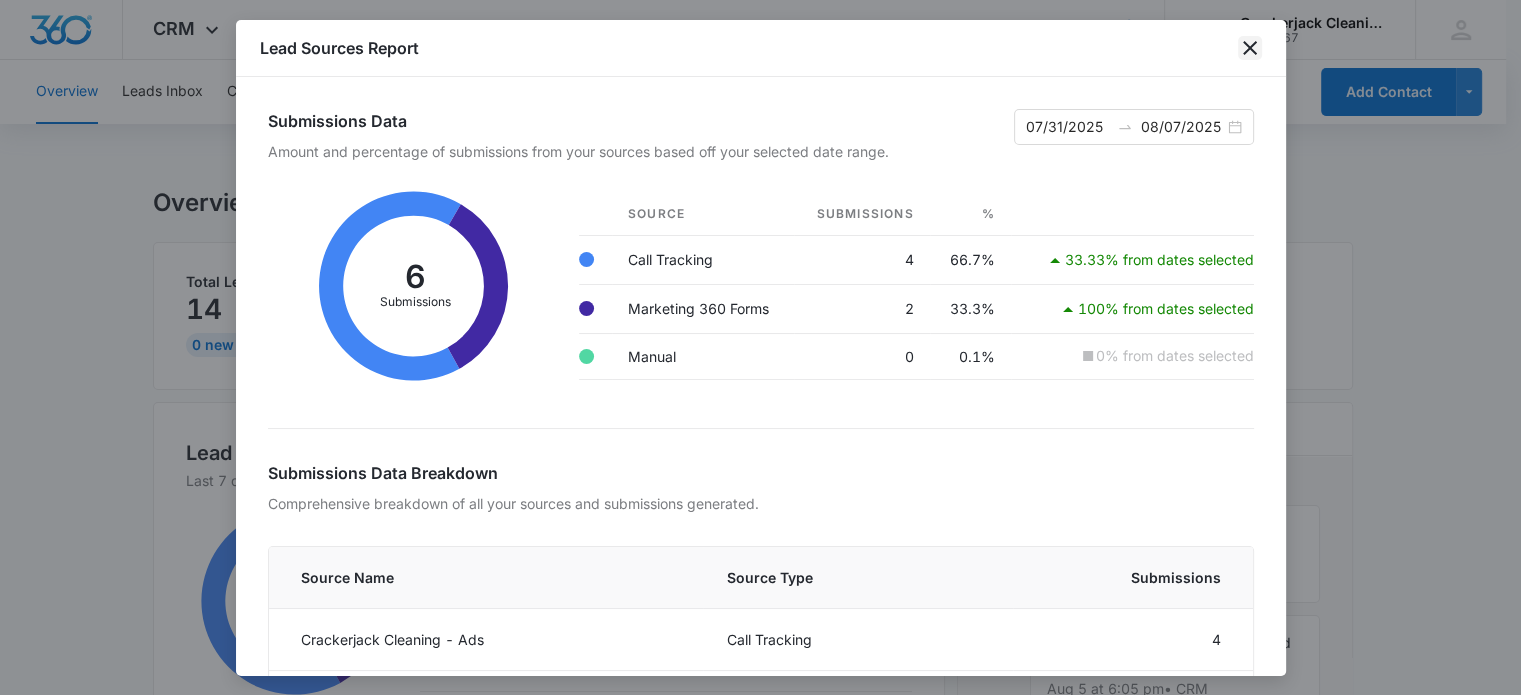 click 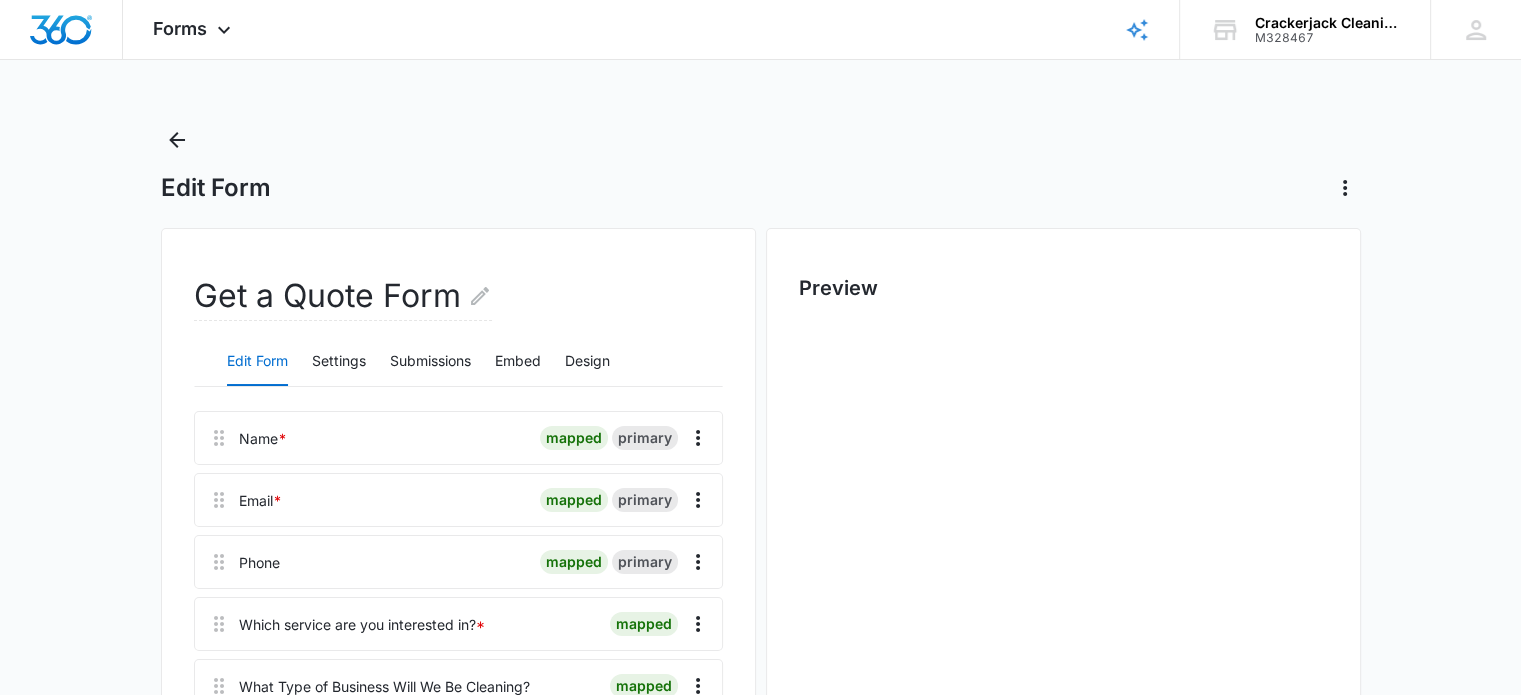 scroll, scrollTop: 0, scrollLeft: 0, axis: both 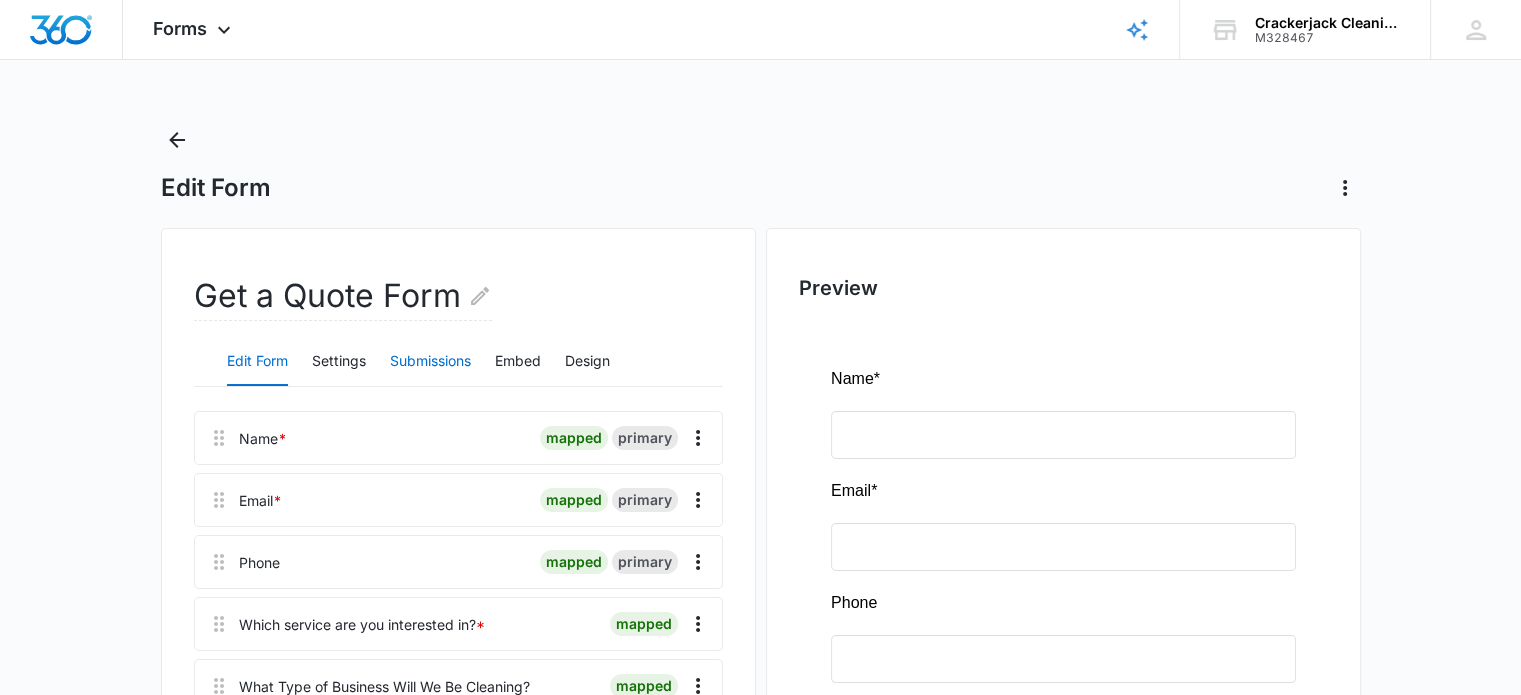 click on "Submissions" at bounding box center [430, 362] 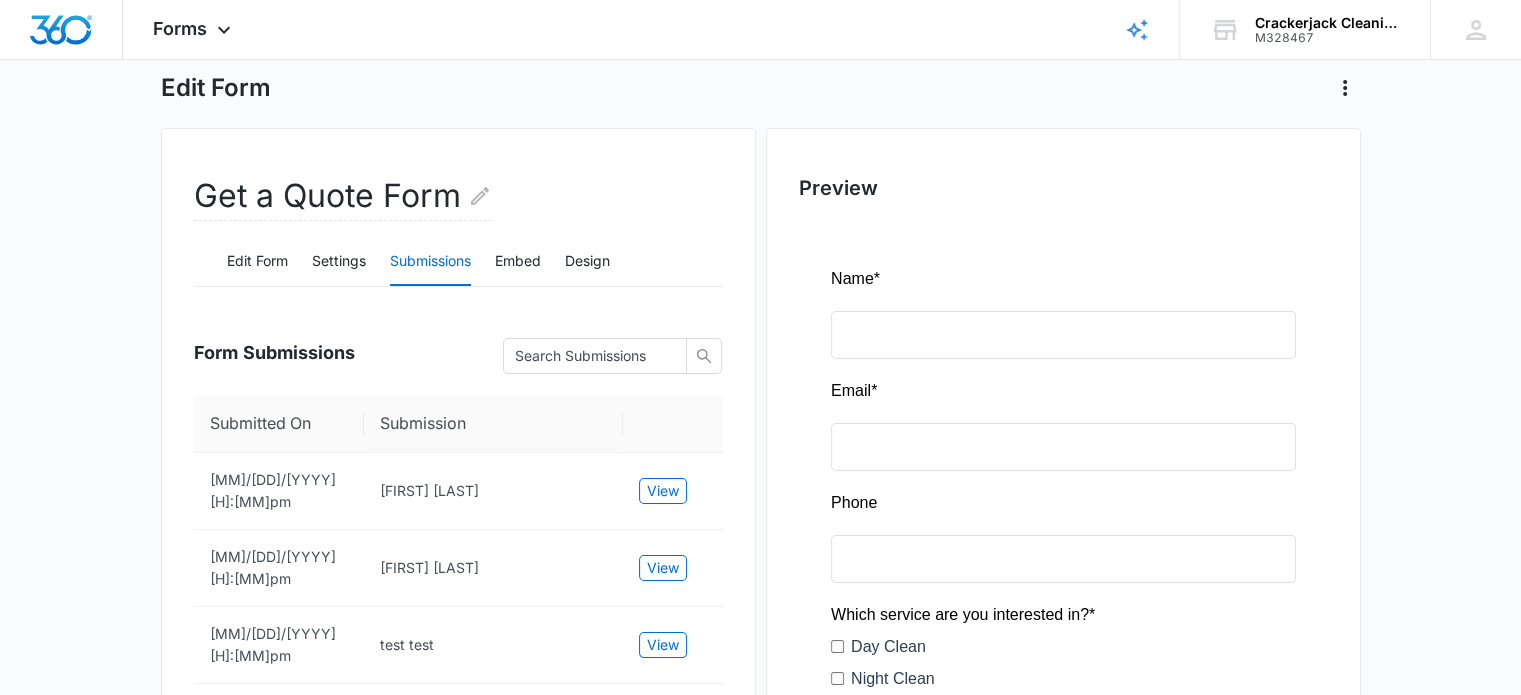 scroll, scrollTop: 200, scrollLeft: 0, axis: vertical 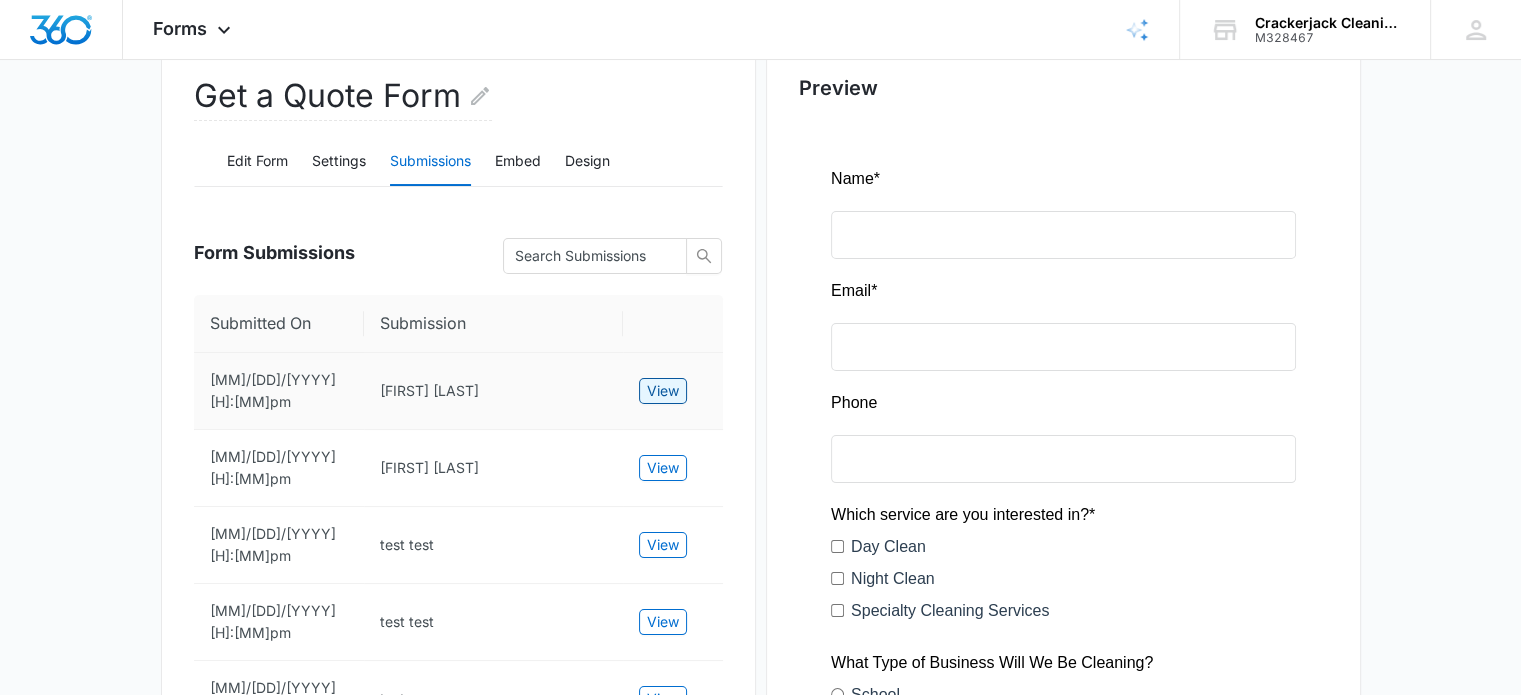 click on "View" at bounding box center (663, 391) 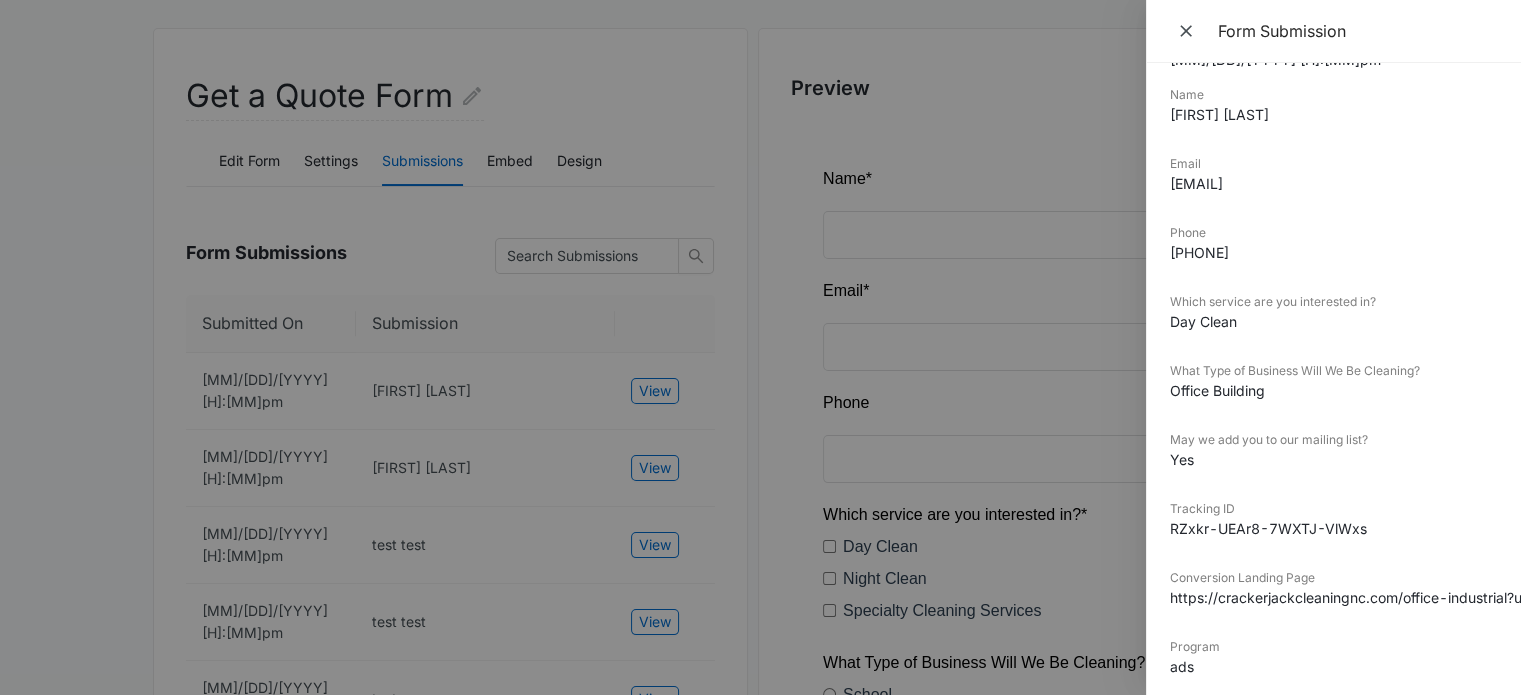 scroll, scrollTop: 0, scrollLeft: 0, axis: both 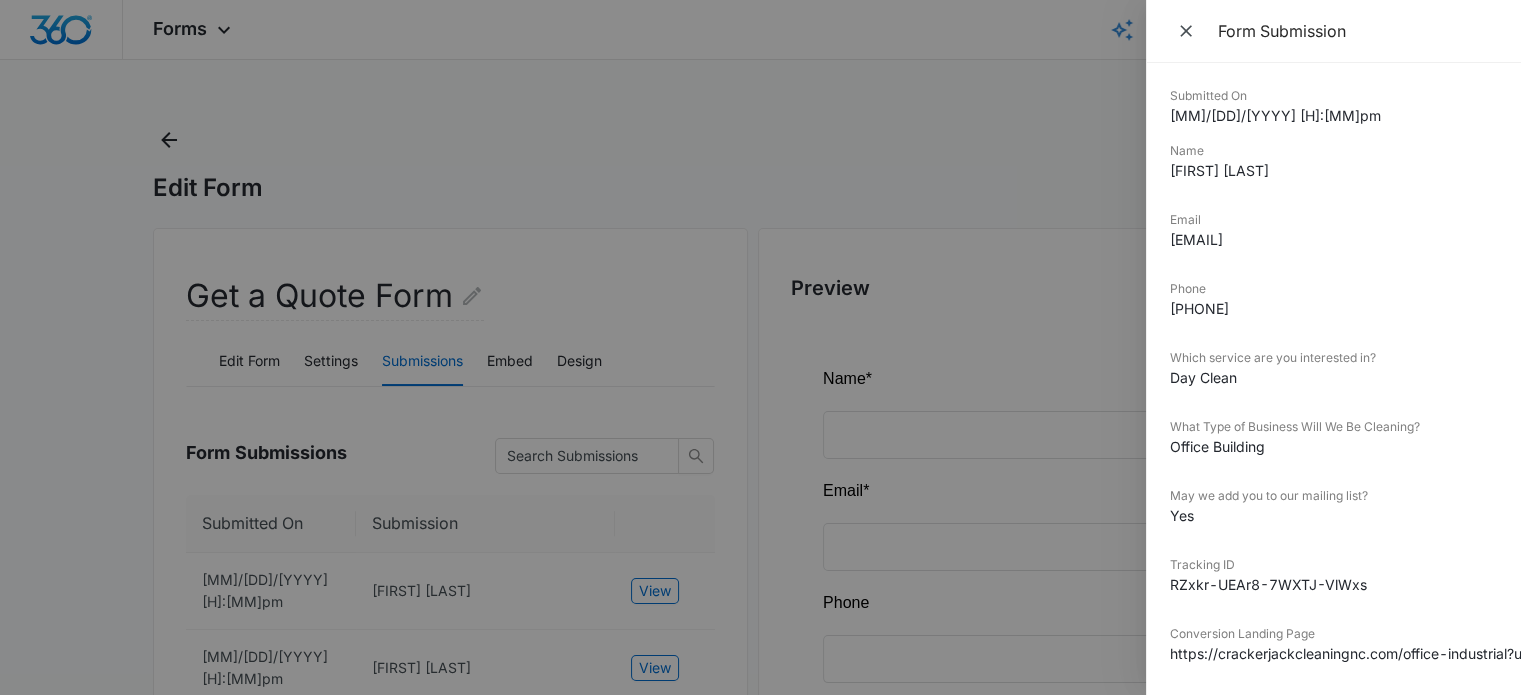 click at bounding box center (760, 347) 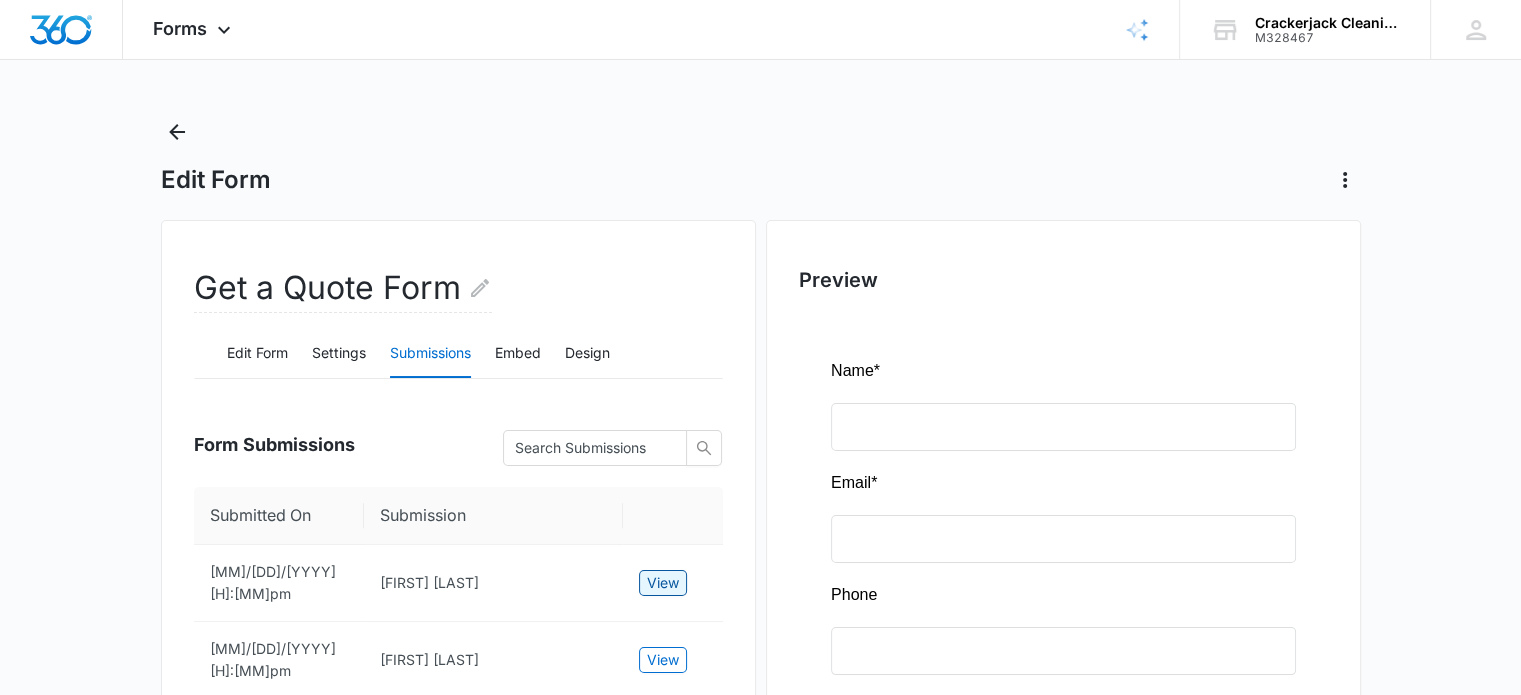 scroll, scrollTop: 0, scrollLeft: 0, axis: both 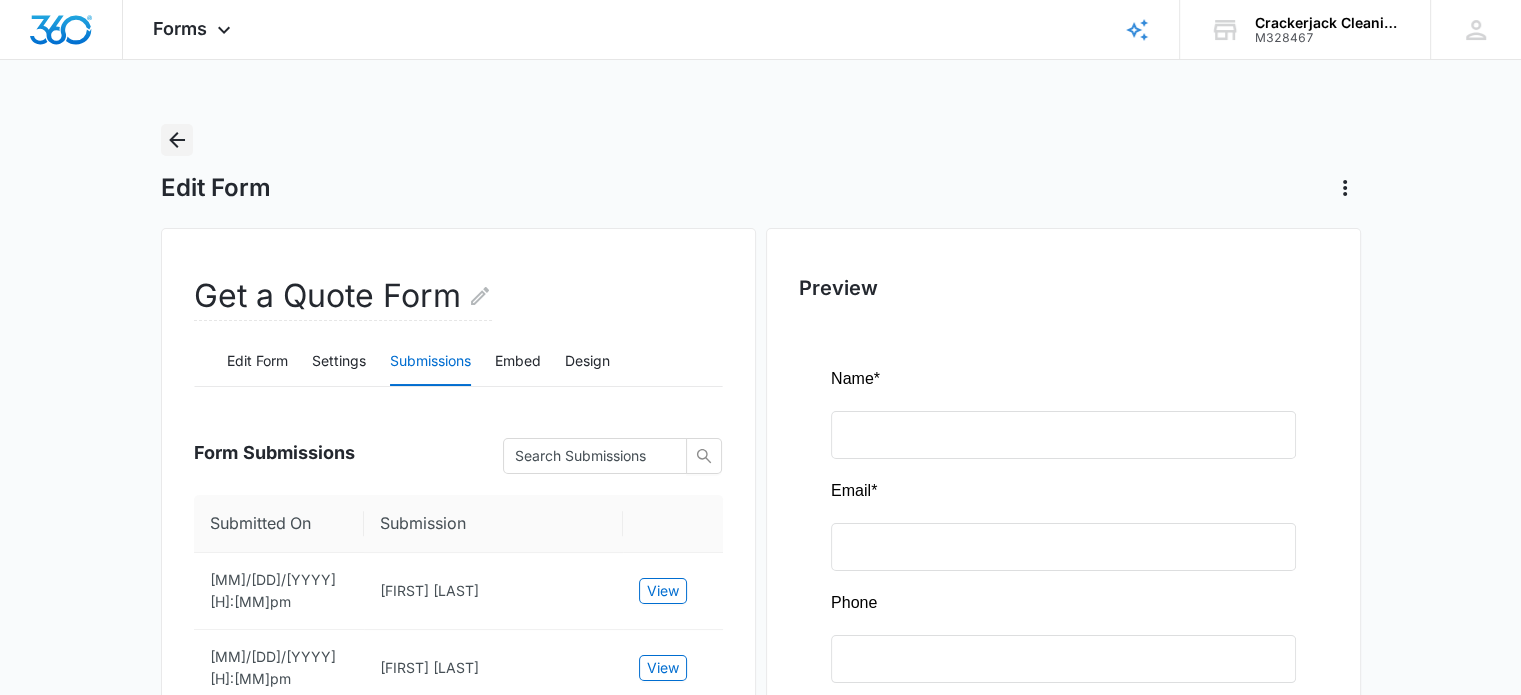 click 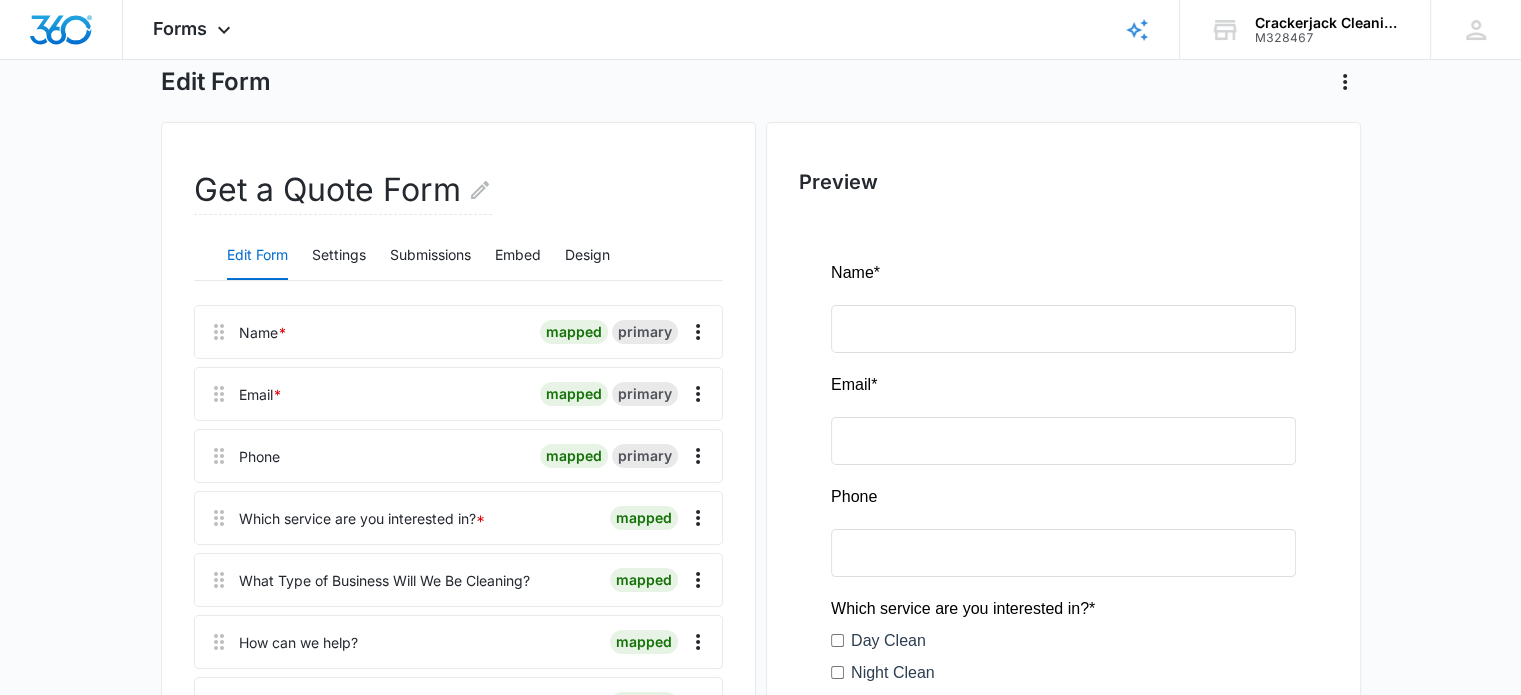 scroll, scrollTop: 0, scrollLeft: 0, axis: both 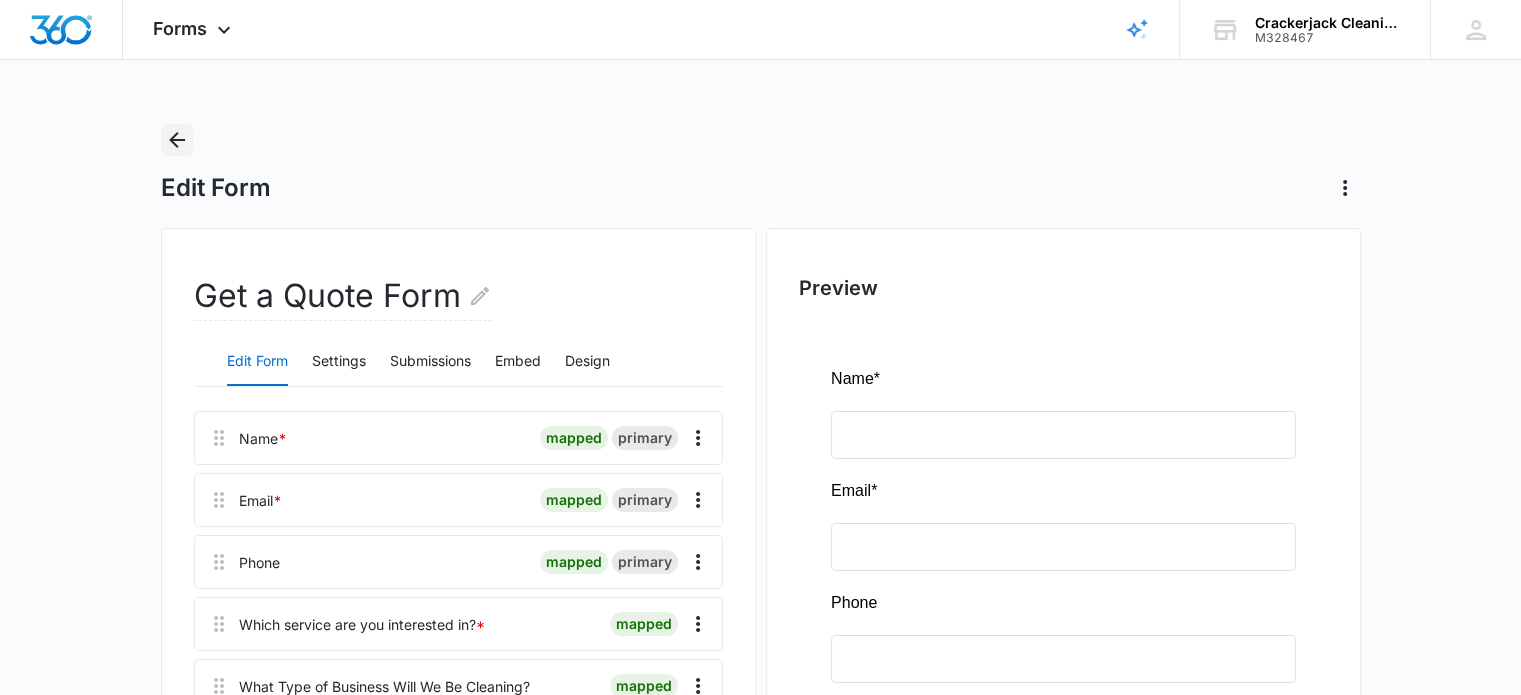 click at bounding box center (177, 140) 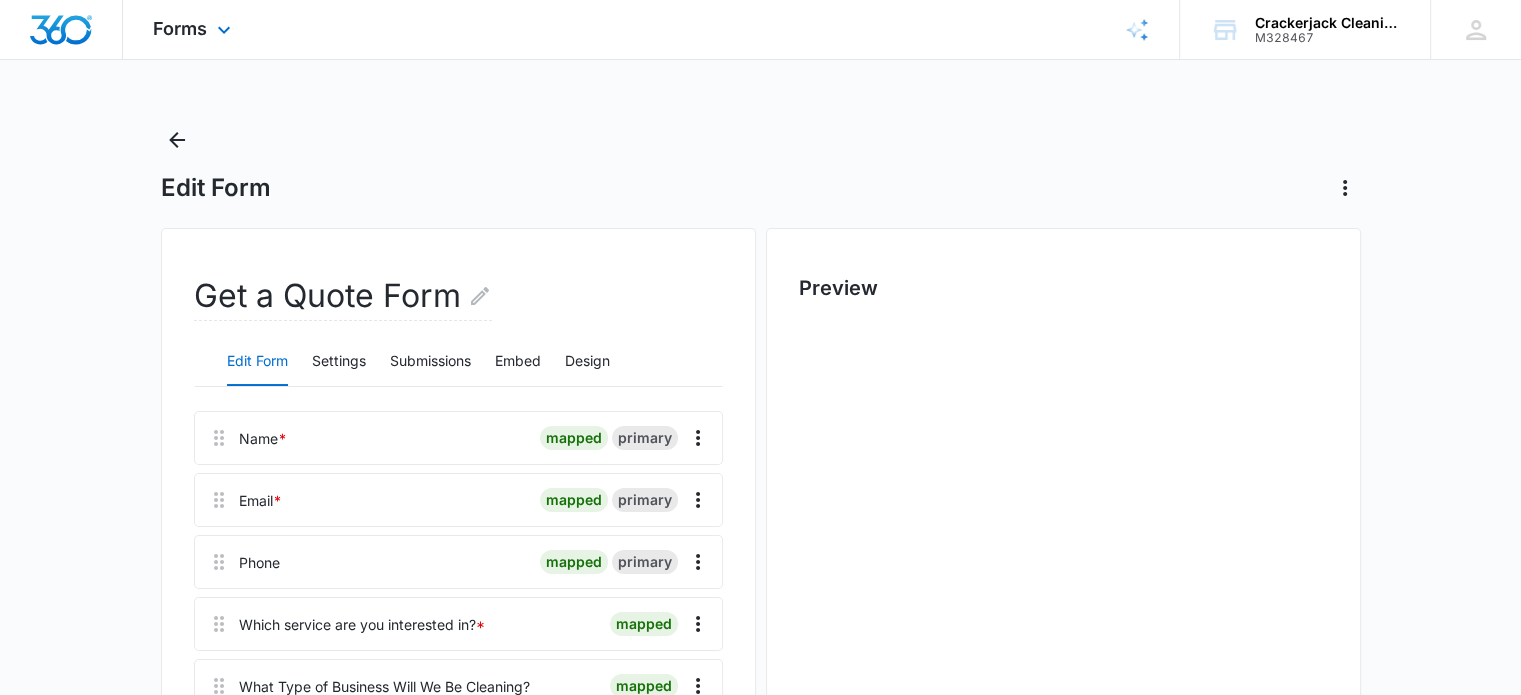 scroll, scrollTop: 0, scrollLeft: 0, axis: both 